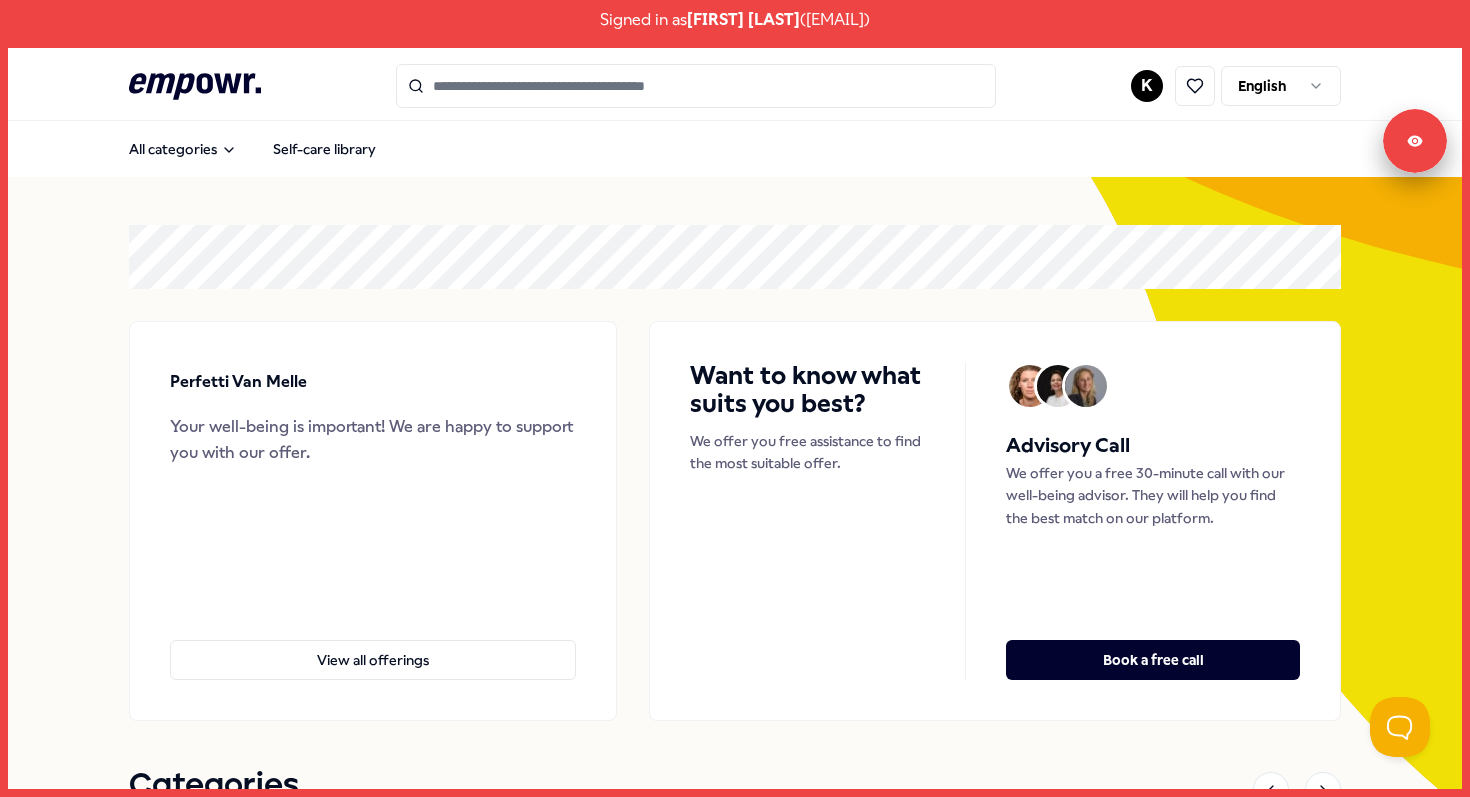 scroll, scrollTop: 0, scrollLeft: 0, axis: both 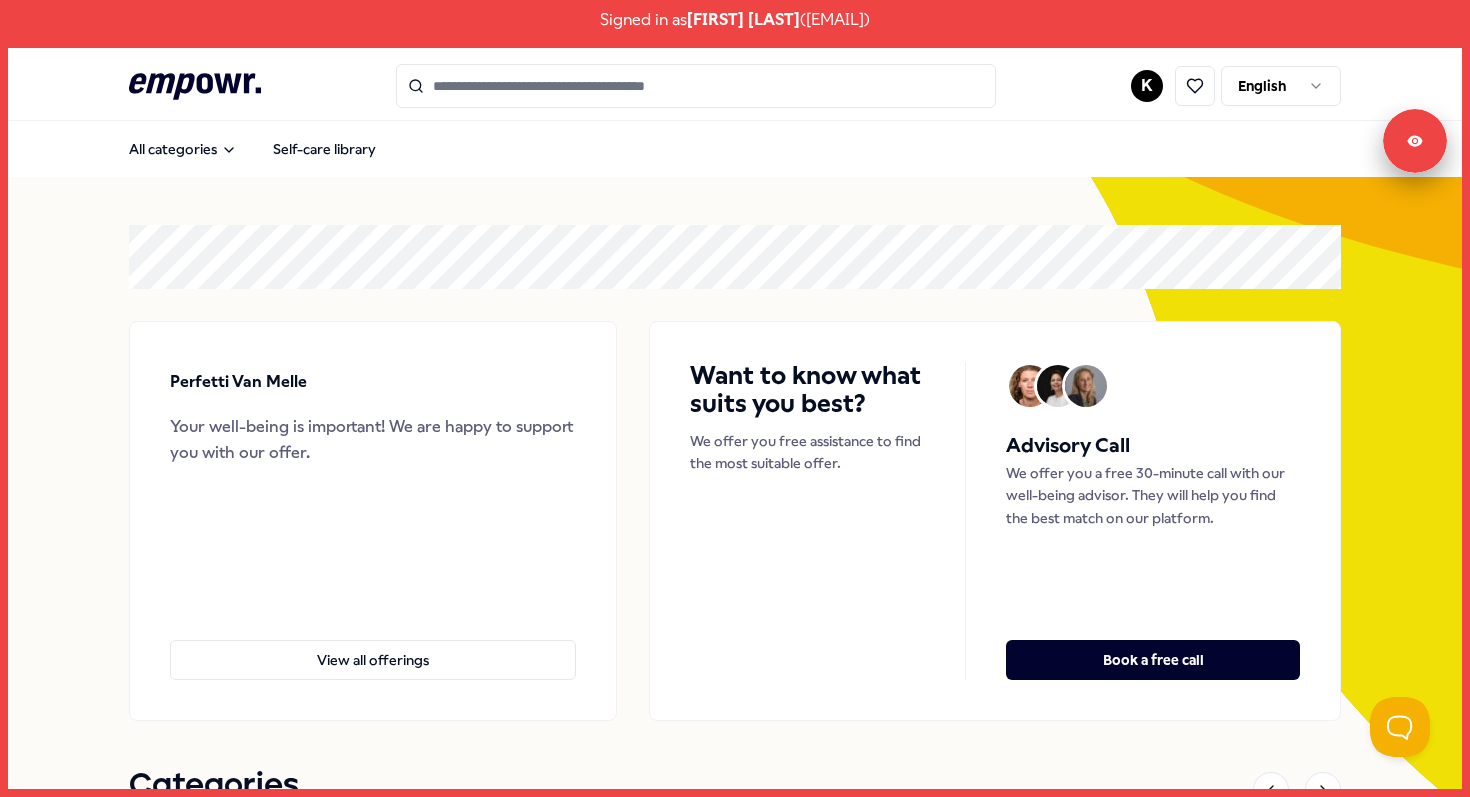 click on "Signed in as [FIRST] [LAST] ( [EMAIL] ) .empowr-logo_svg__cls-1{fill:#03032f} K English All categories Self-care library Perfetti Van Melle Your well-being is important! We are happy to support you with our offer. View all offerings Want to know what suits you best? We offer you free assistance to find the most suitable offer. Advisory Call We offer you a free 30-minute call with our well-being advisor. They will help you find the best match on our platform. Book a free call Categories Coaching Psychologists Breathing Sleep Mindfulness & Meditation Training & Workshops Nutrition & Lifestyle Financial Team & Organization Managers Coaching Psychologists Breathing Sleep Mindfulness & Meditation Training & Workshops Nutrition & Lifestyle Financial Team & Organization Managers Wishlist Coaching [CITY] Region Equine Coaching [FIRST] uses horse coaching to help people reconnect with their hearts and
inner strength. English, Dutch From Coaching" at bounding box center (735, 398) 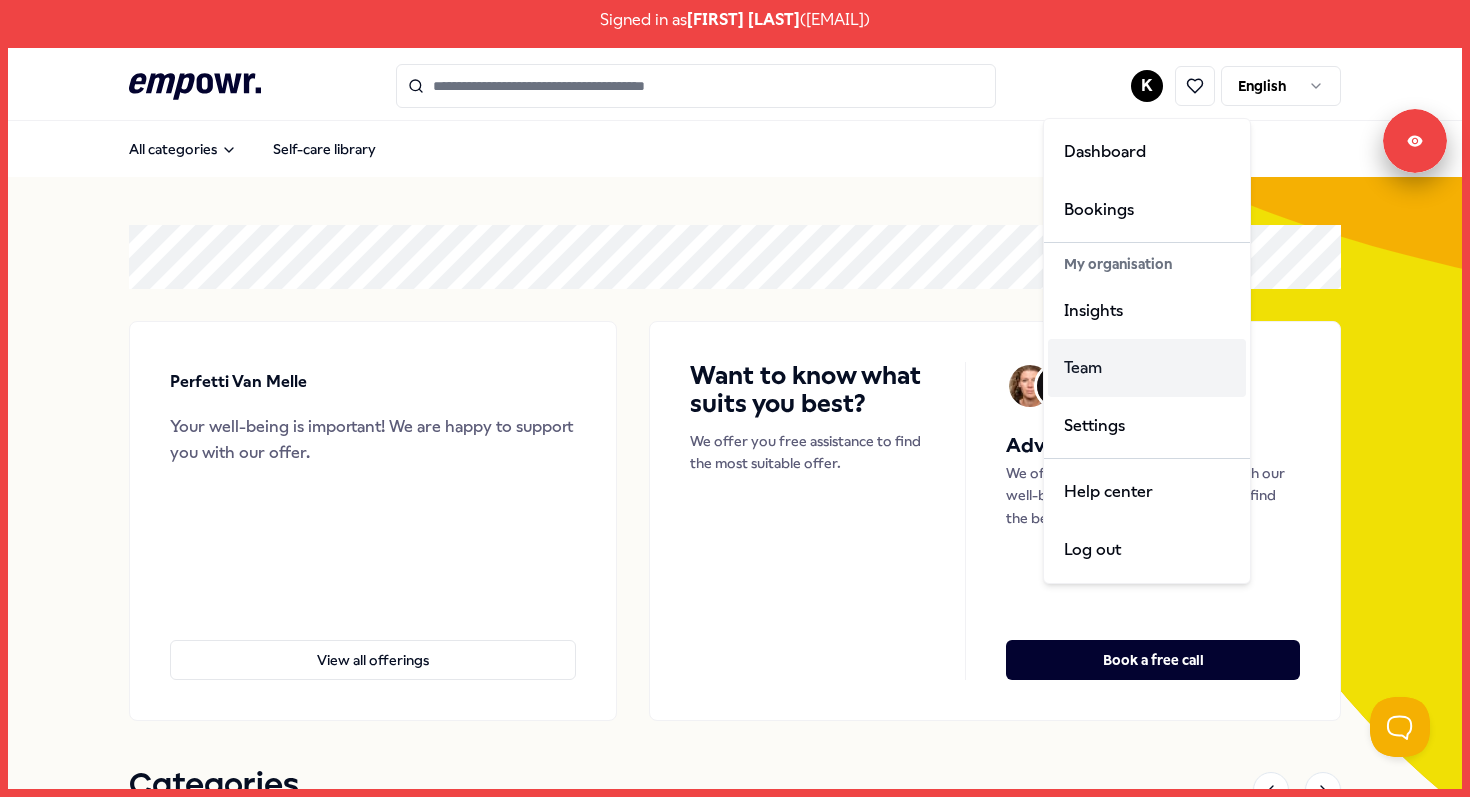 click on "Team" at bounding box center [1147, 368] 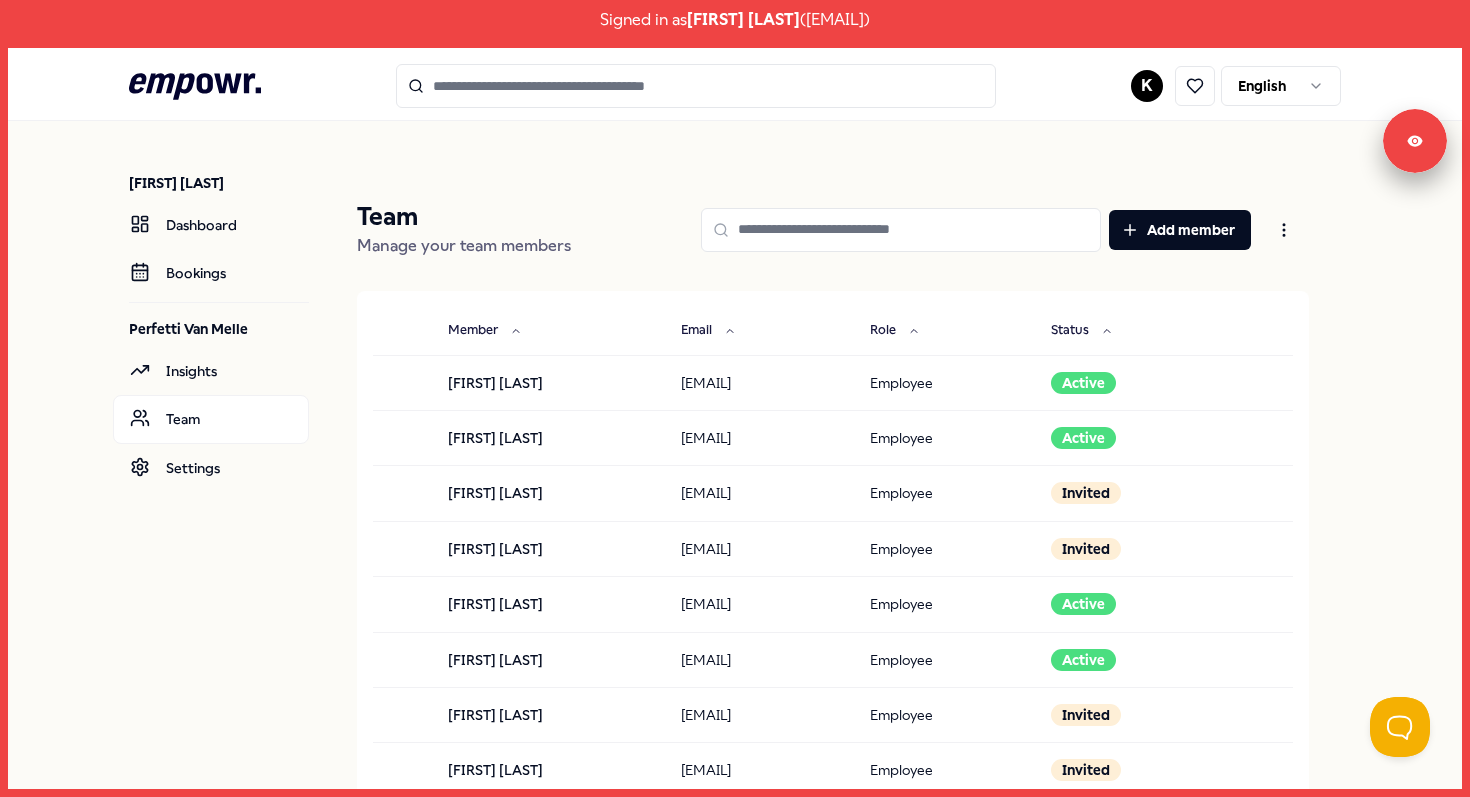 click on "Signed in as   Kelly den Ouden  ( kelly.den.ouden@perfettivanmelle.com ) .empowr-logo_svg__cls-1{fill:#03032f} K English Kelly den Ouden Dashboard Bookings Perfetti Van Melle Insights Team Settings Team Manage your team members Add member Member Email Role Status Aashish Kapoor aashish.kapoor@perfettivanmelle.com Employee Active Abbey Sevriens abbey.sevriens@perfettivanmelle.com Employee Active Abdelwahid Mighiss abdelwahid.mighiss@perfettivanmelle.com Employee Invited Abhinav Mahankali abhinav.mahankali@perfettivanmelle.com Employee Invited Abhishek Prasad Gupta abhishek.gupta@perfettivanmelle.com Employee Active Abhishek Sadh abhishek.sadh@perfettivanmelle.com Employee Active Agnese Evangelista agnese.evangelista@perfettivanmelle.com Employee Invited Agnieszka Bielecka Beszterda agnieszka.bielecka@perfettivanmelle.com Employee Invited Aleksandra Brajic Moeller aleksandra.brajic@perfettivanmelle.com Employee Active Alessandra Franchino alessandra.franchino@perfettivanmelle.com Employee Invited Alex Rasing" at bounding box center (735, 398) 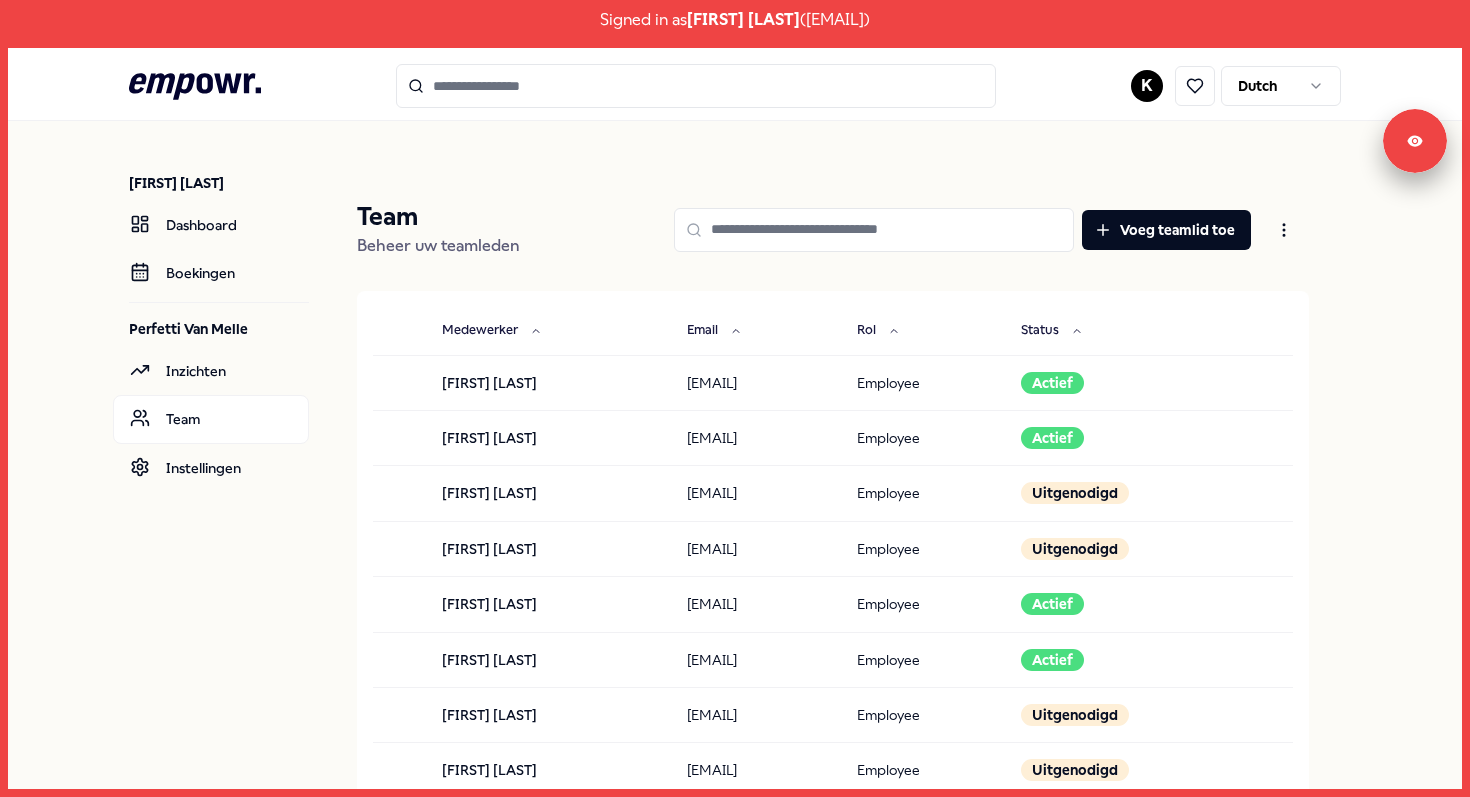 scroll, scrollTop: 0, scrollLeft: 0, axis: both 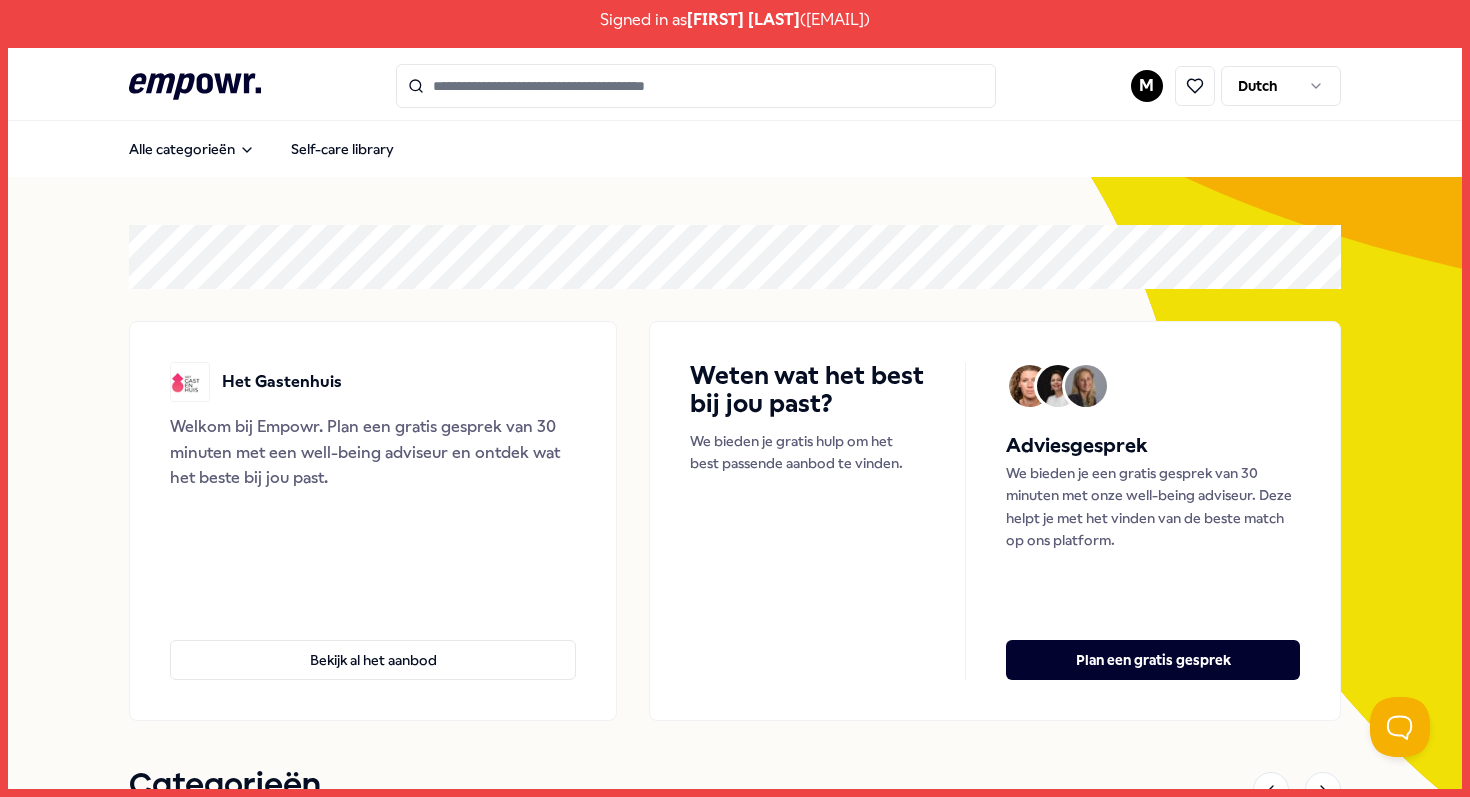 click at bounding box center [696, 86] 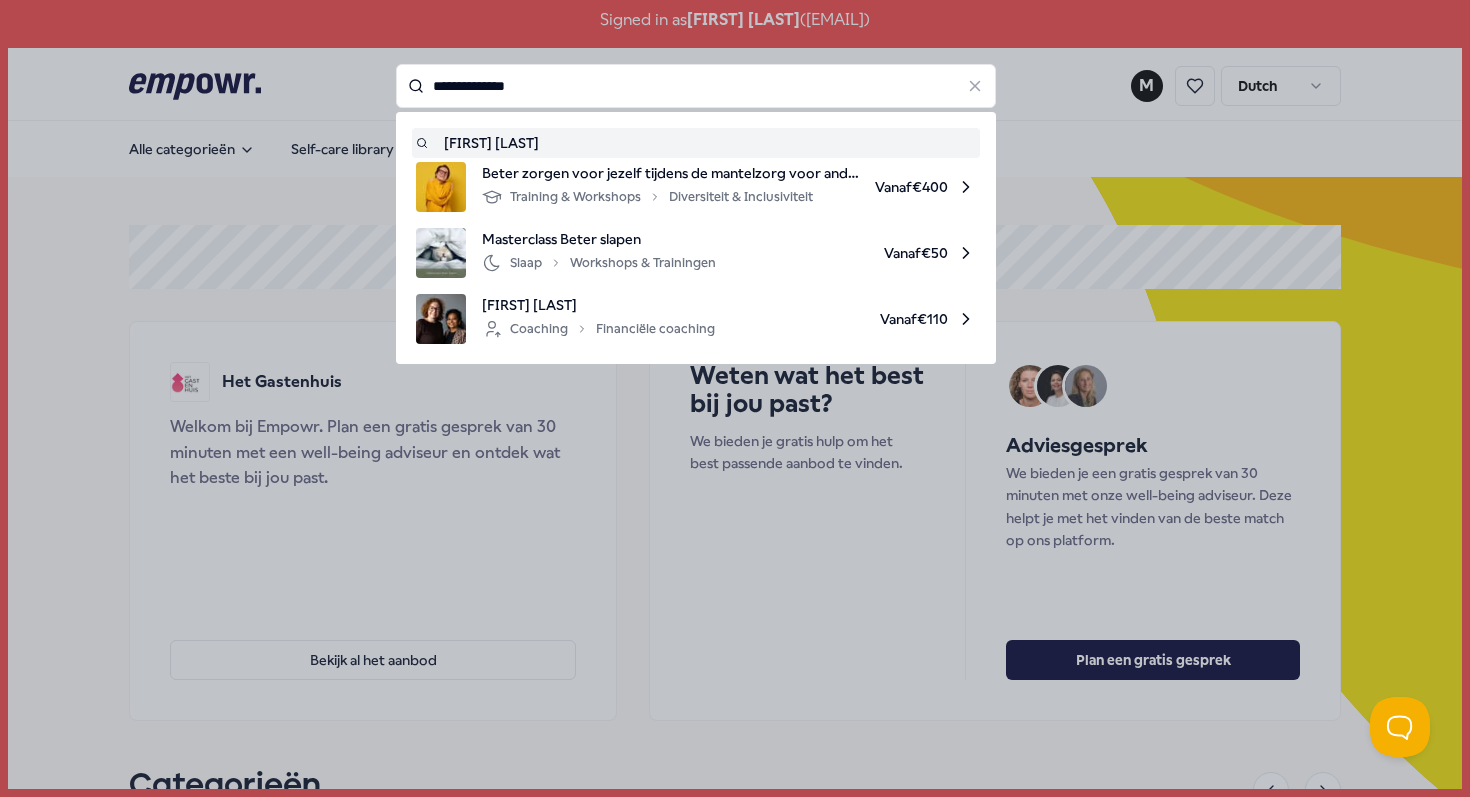 type on "**********" 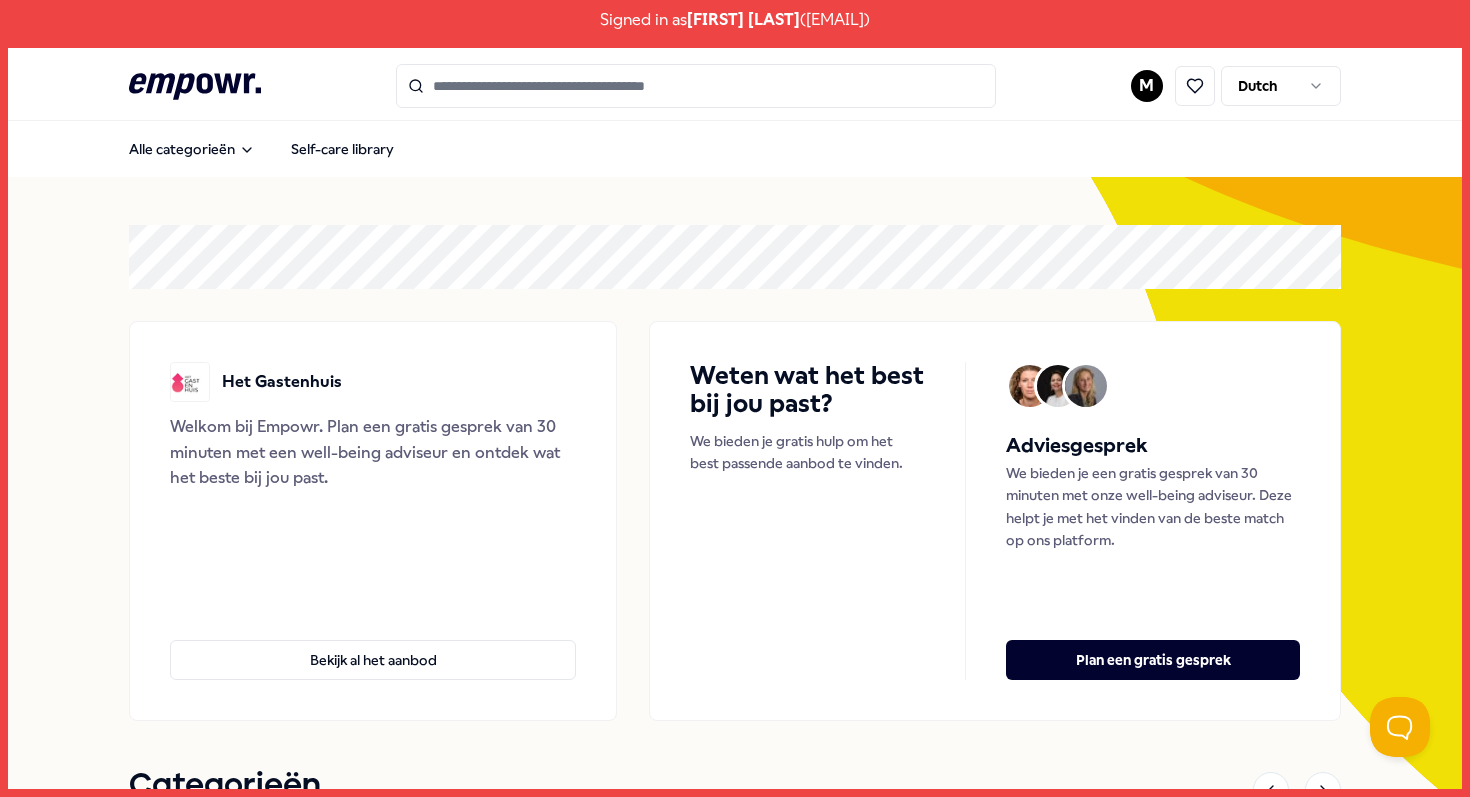 type on "**********" 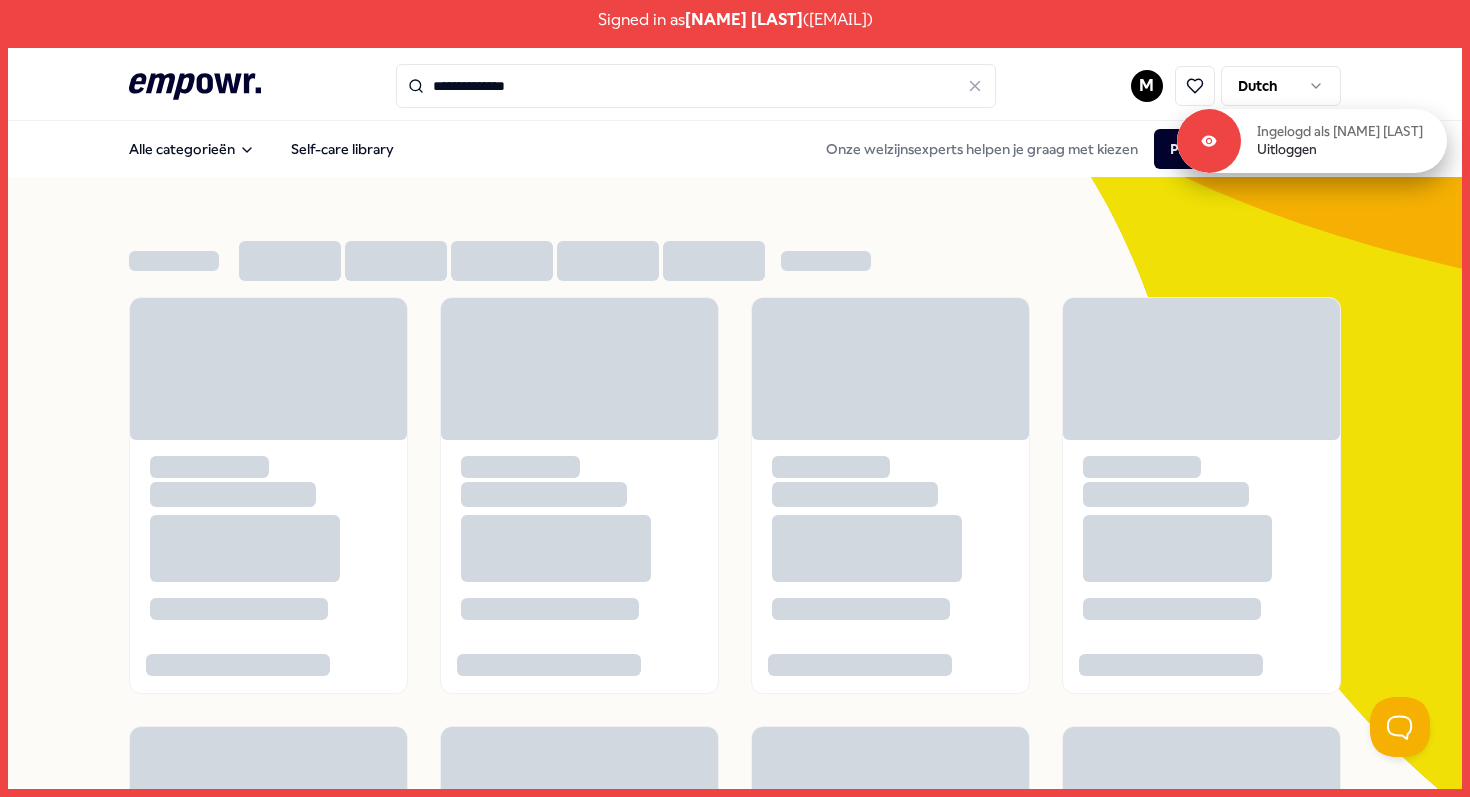 scroll, scrollTop: 0, scrollLeft: 0, axis: both 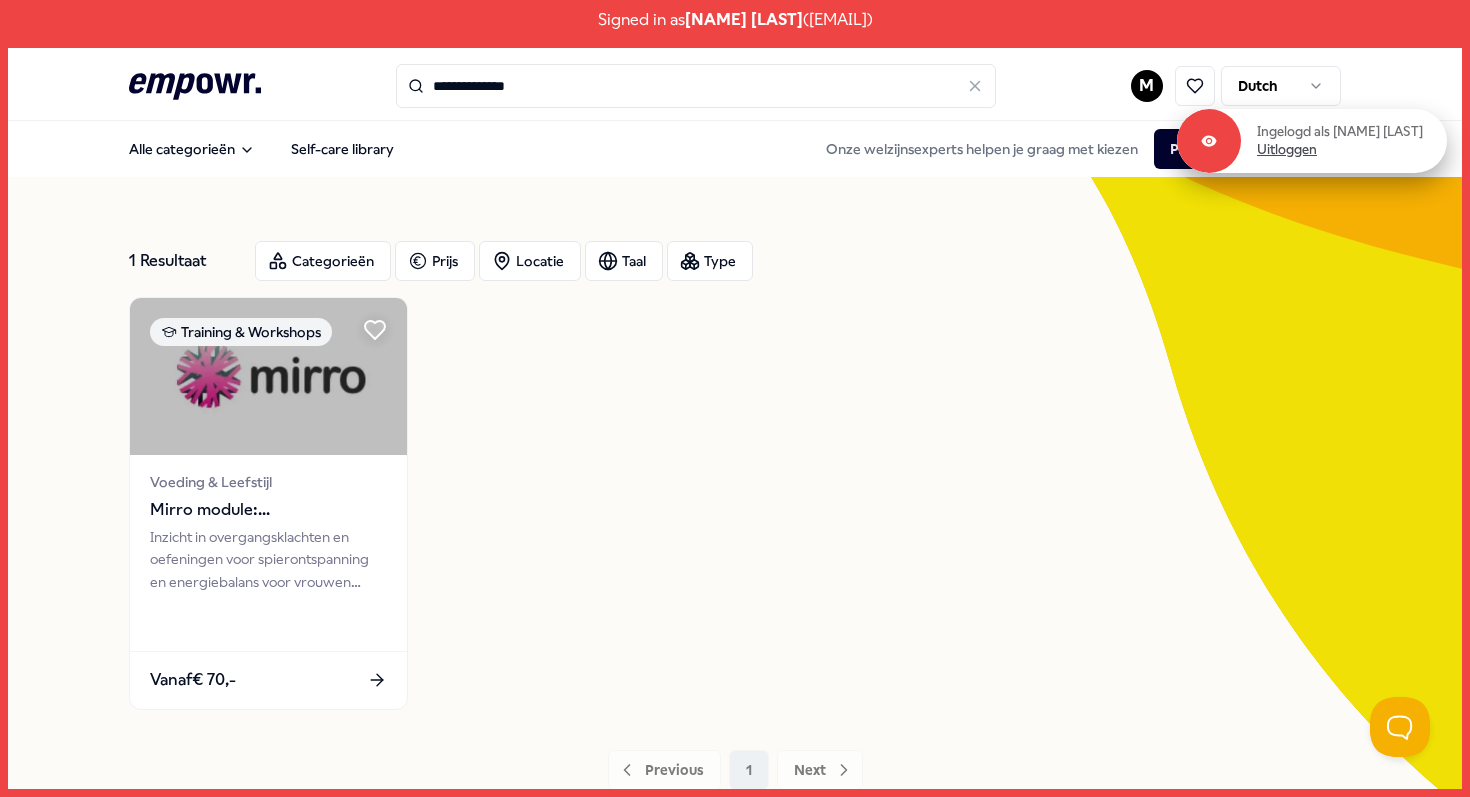 click on "Uitloggen" at bounding box center [1287, 150] 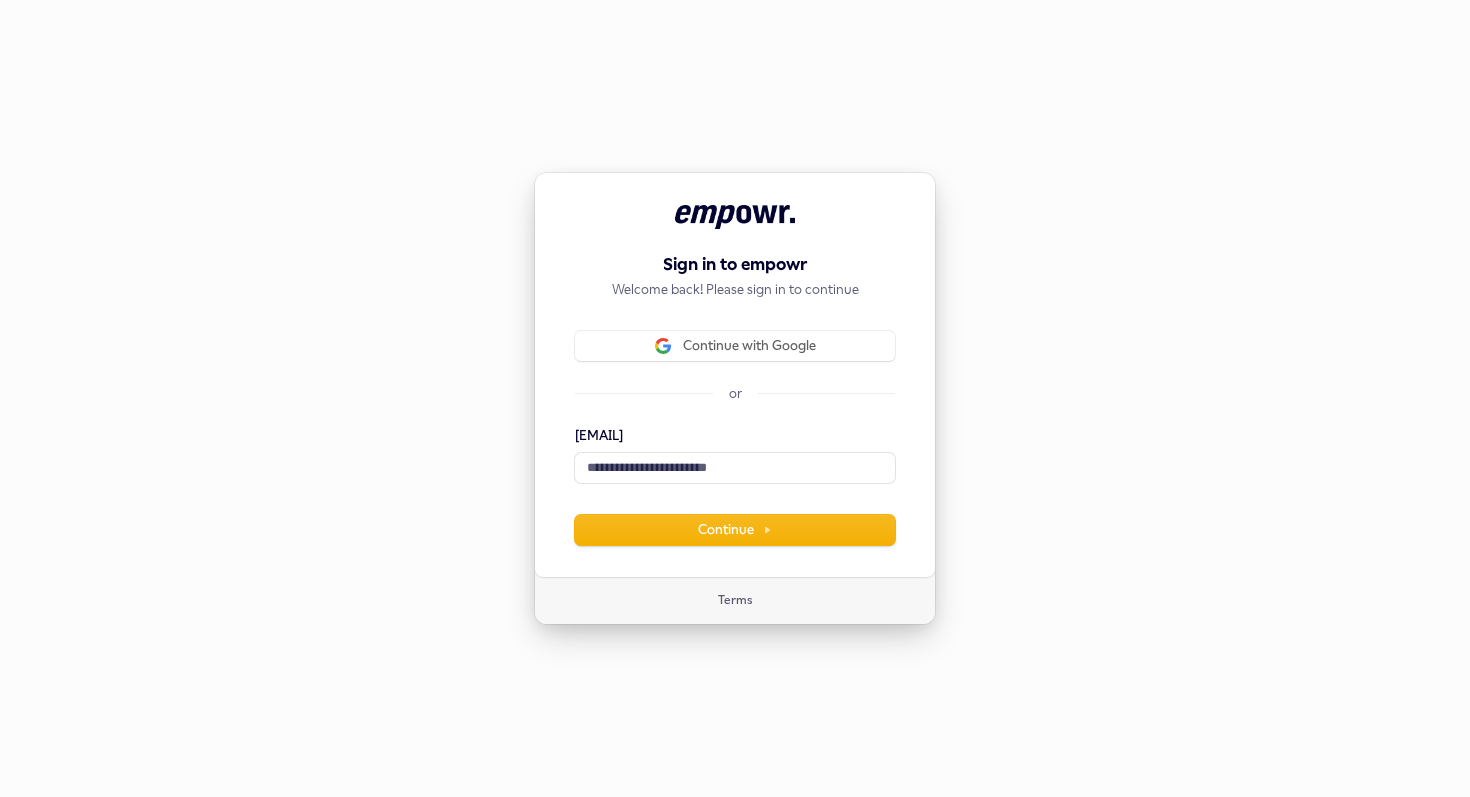 click on "Sign in to empowr Welcome back! Please sign in to continue Continue with Google or Email address Continue" at bounding box center [735, 375] 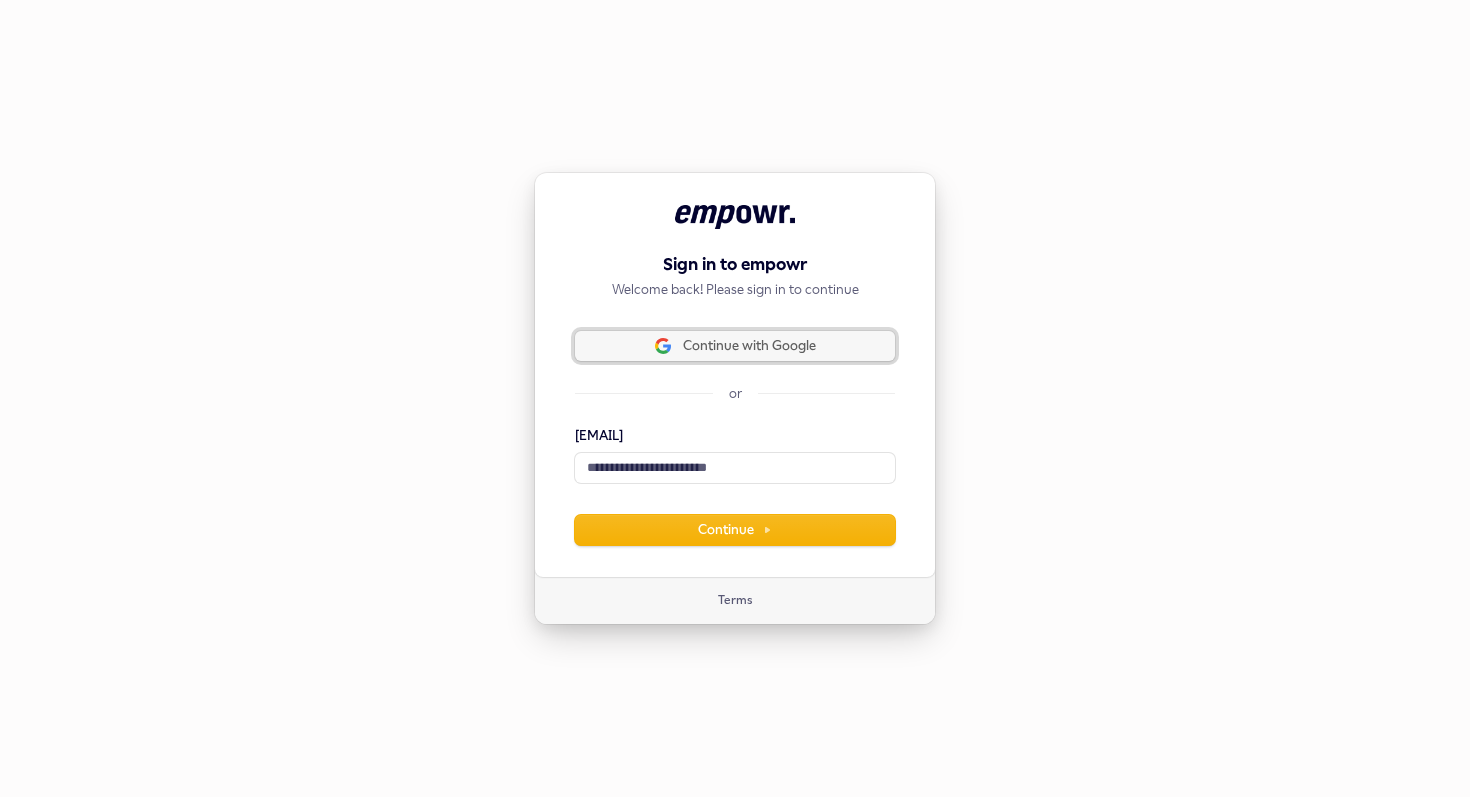 click on "Continue with Google" at bounding box center [735, 346] 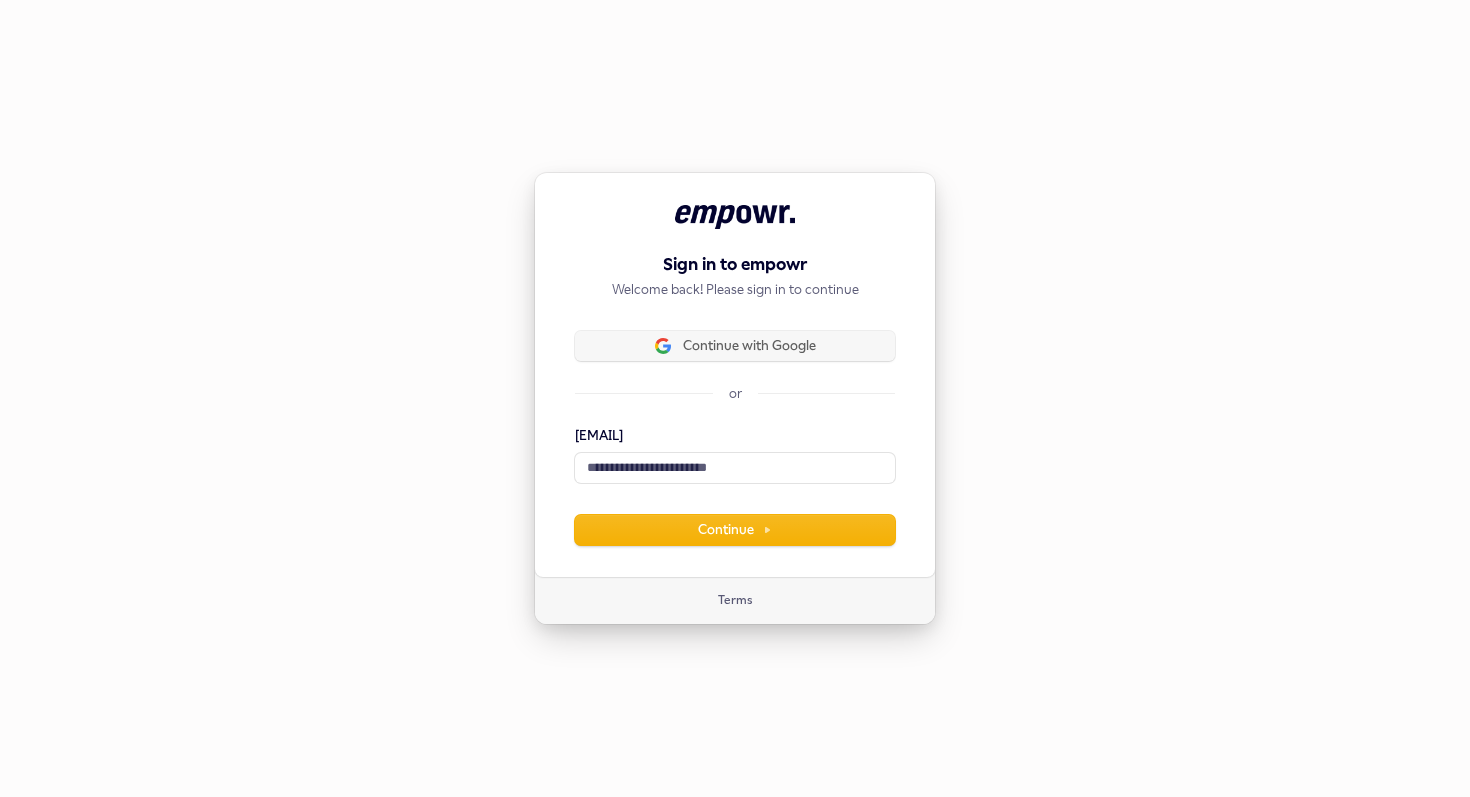 type 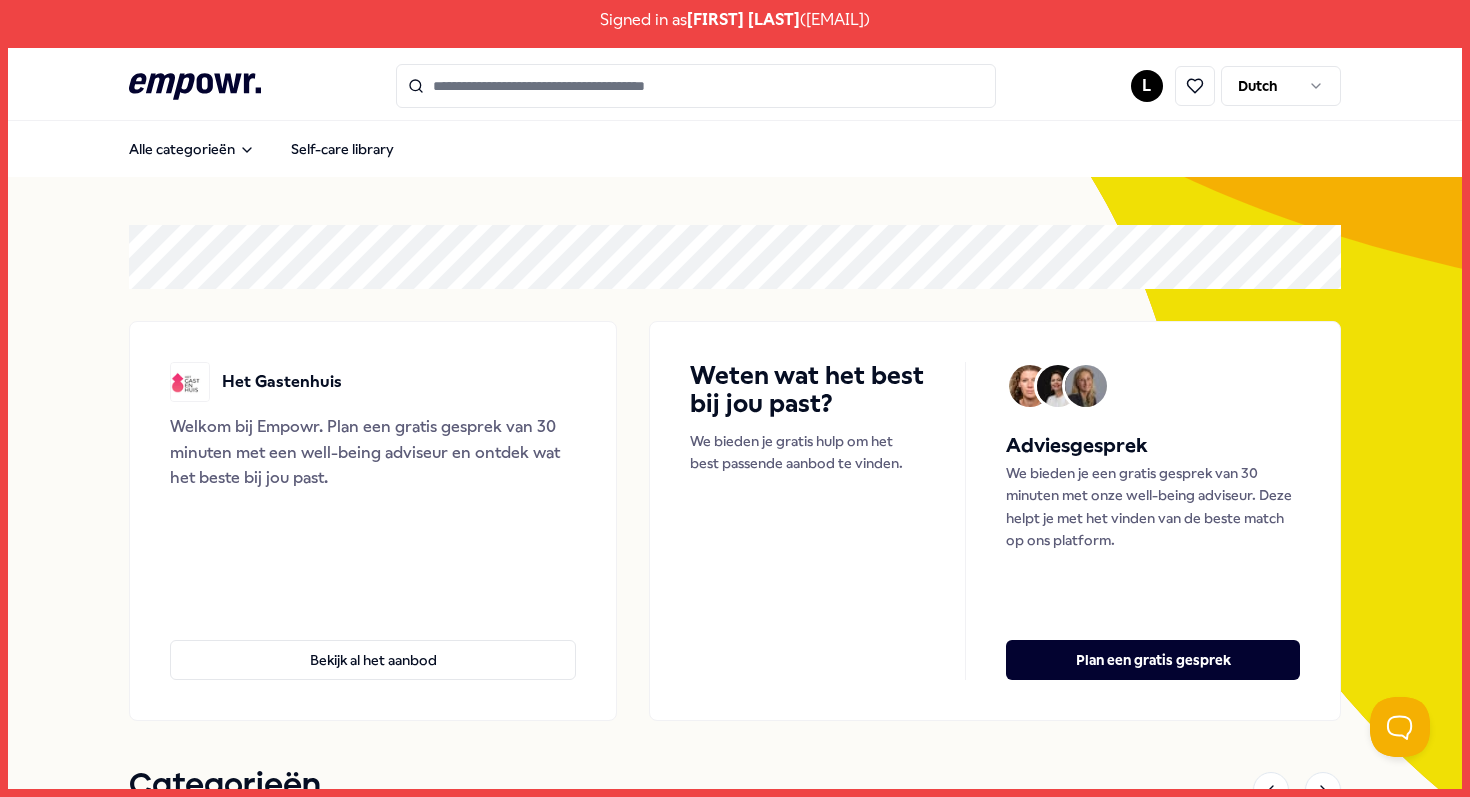 scroll, scrollTop: 0, scrollLeft: 0, axis: both 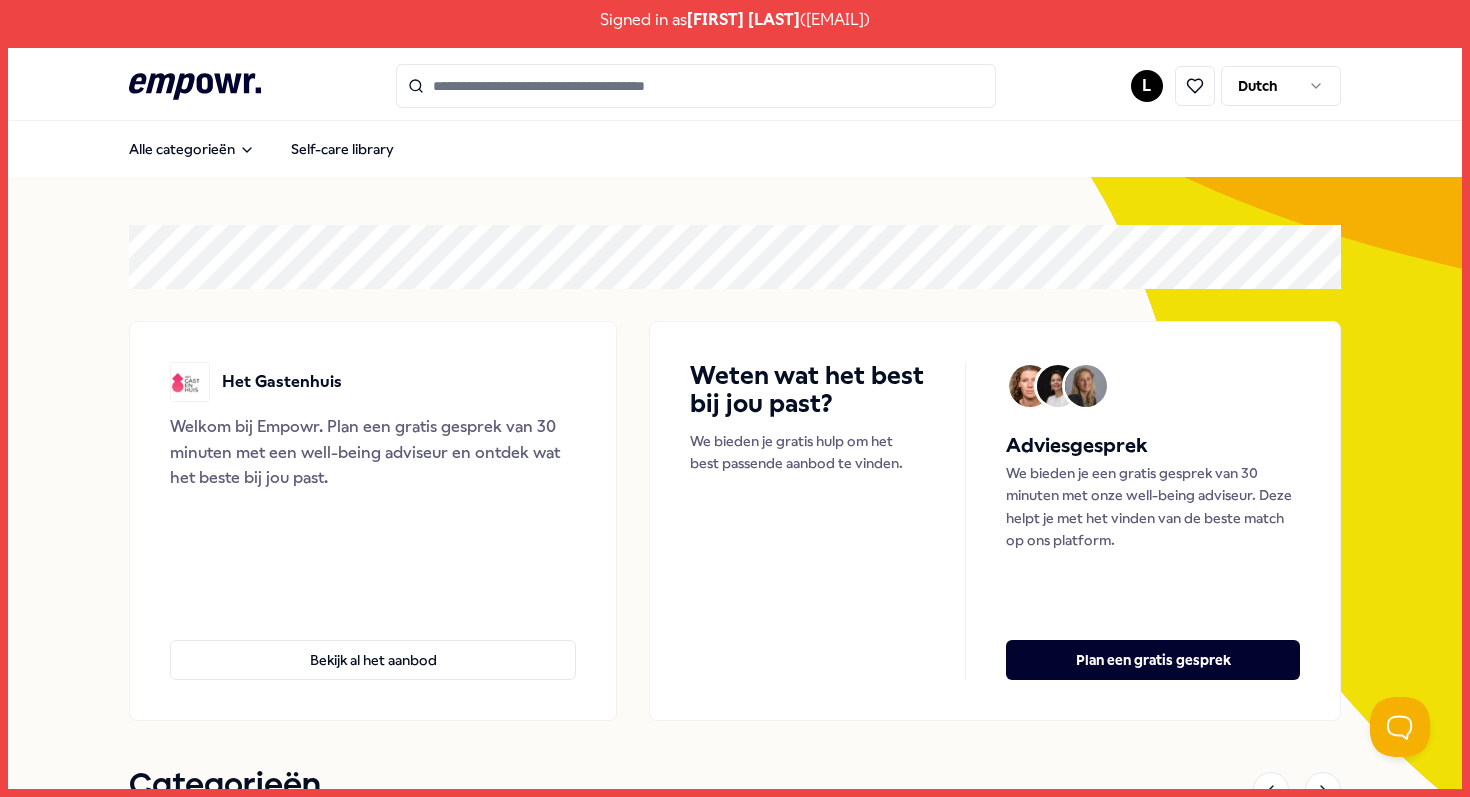 click at bounding box center [696, 86] 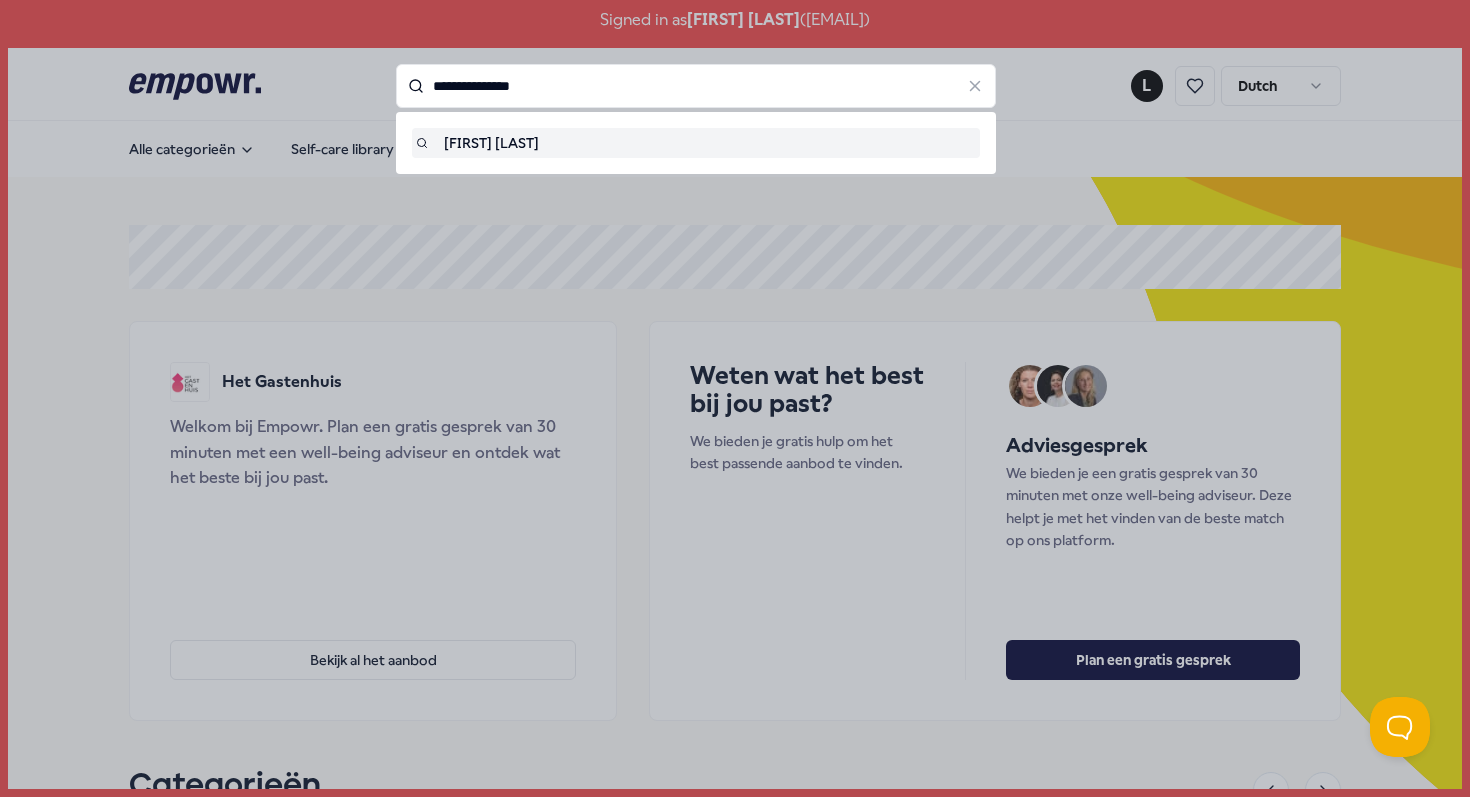 type on "**********" 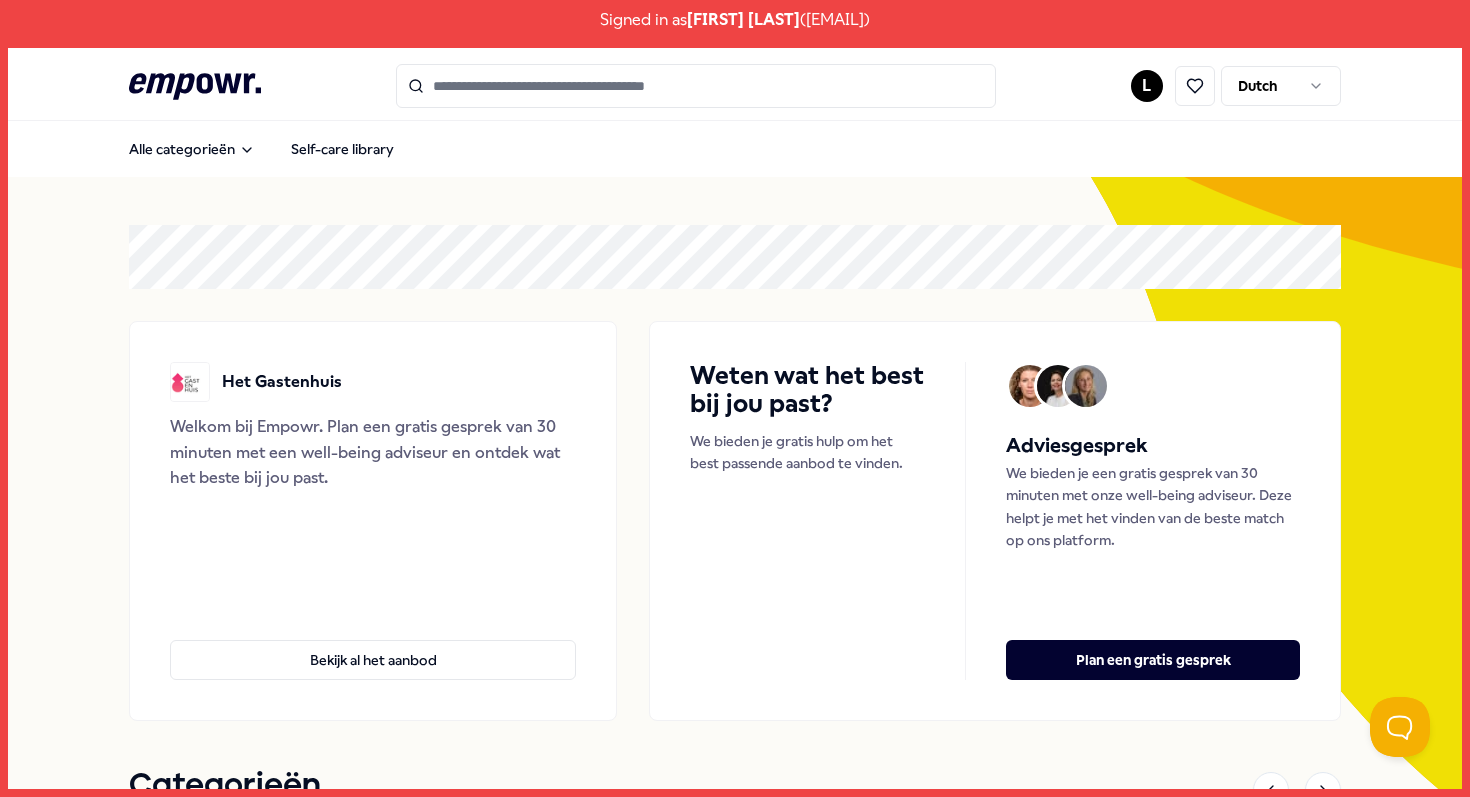 type on "**********" 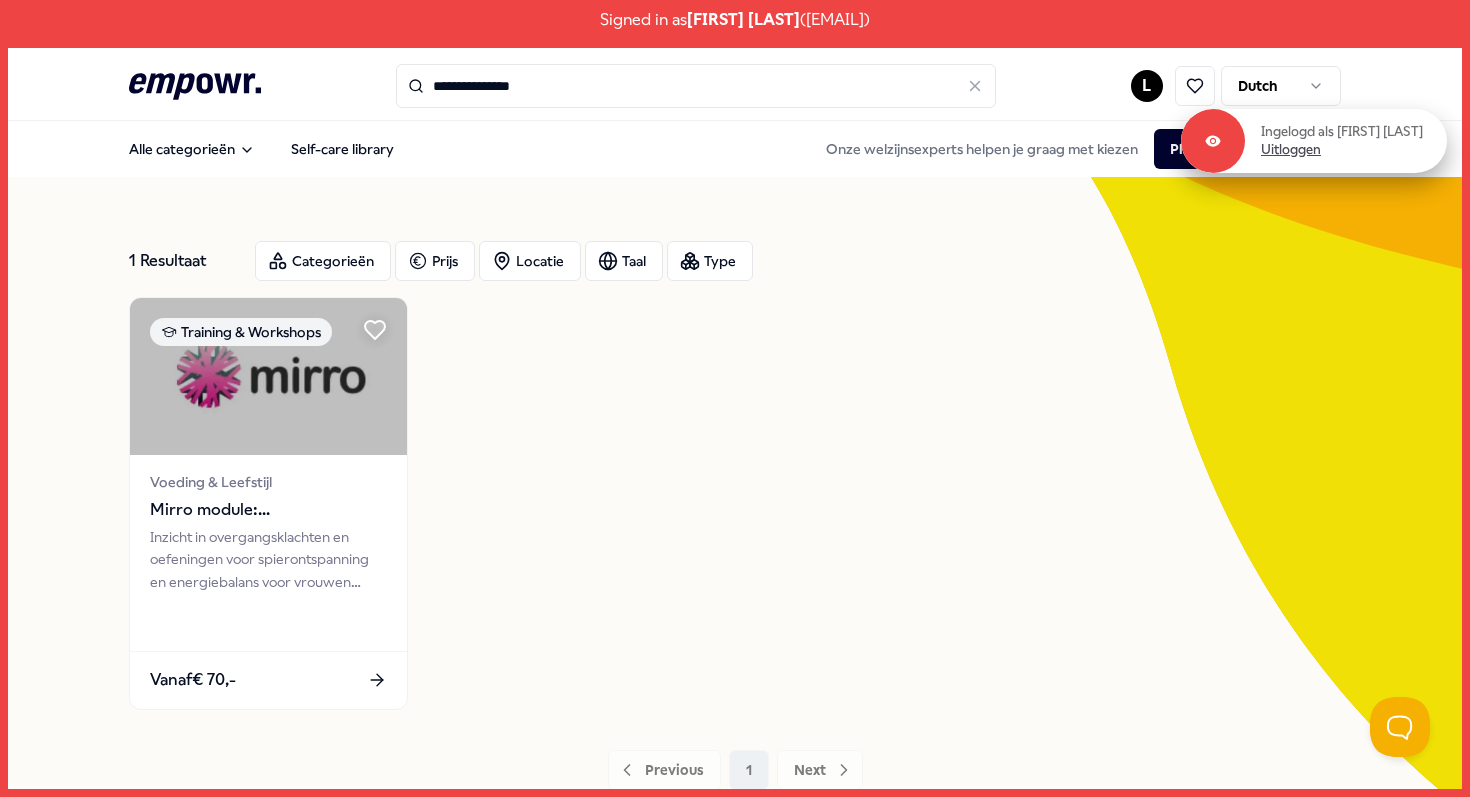 scroll, scrollTop: 0, scrollLeft: 0, axis: both 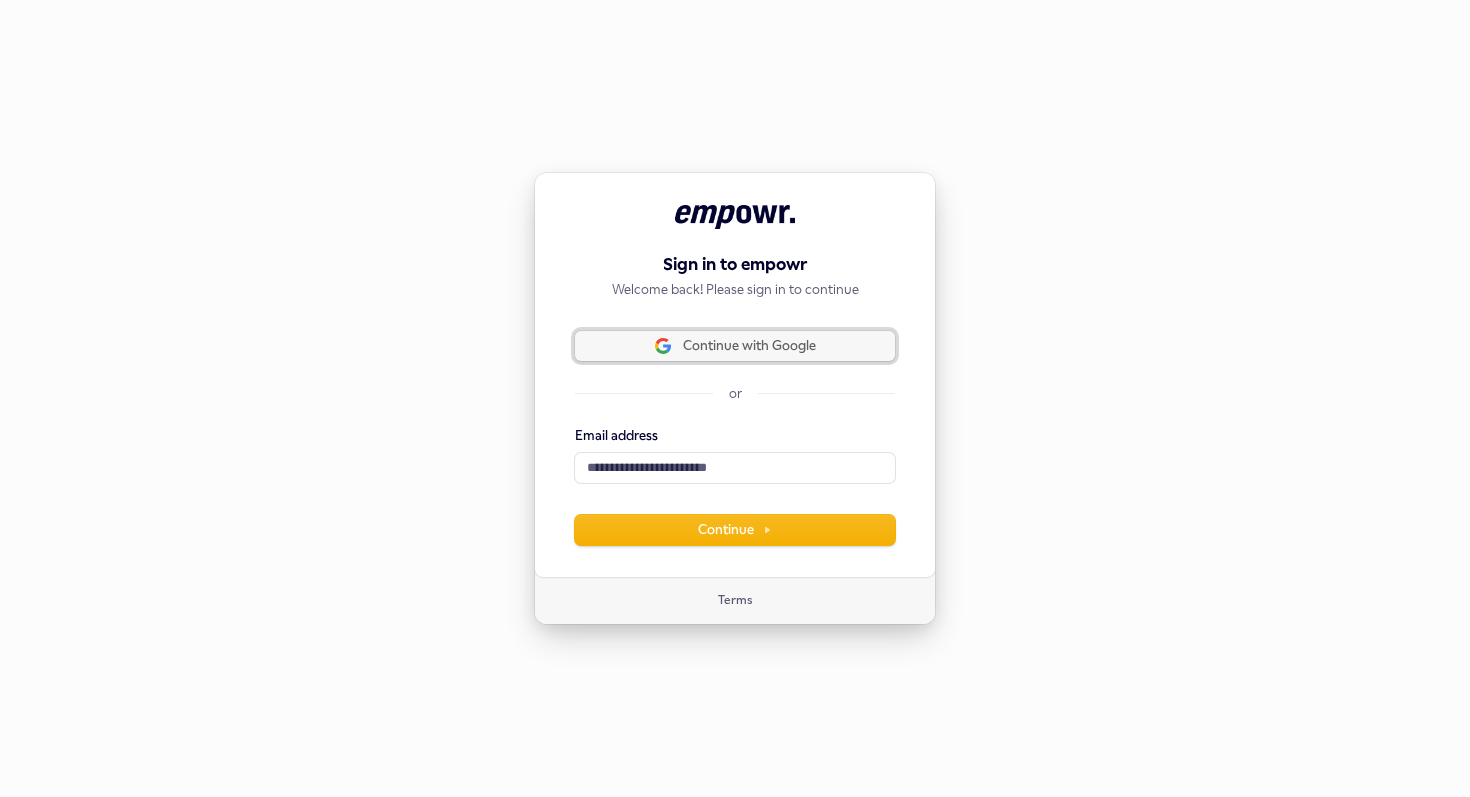 click on "Continue with Google" at bounding box center [735, 346] 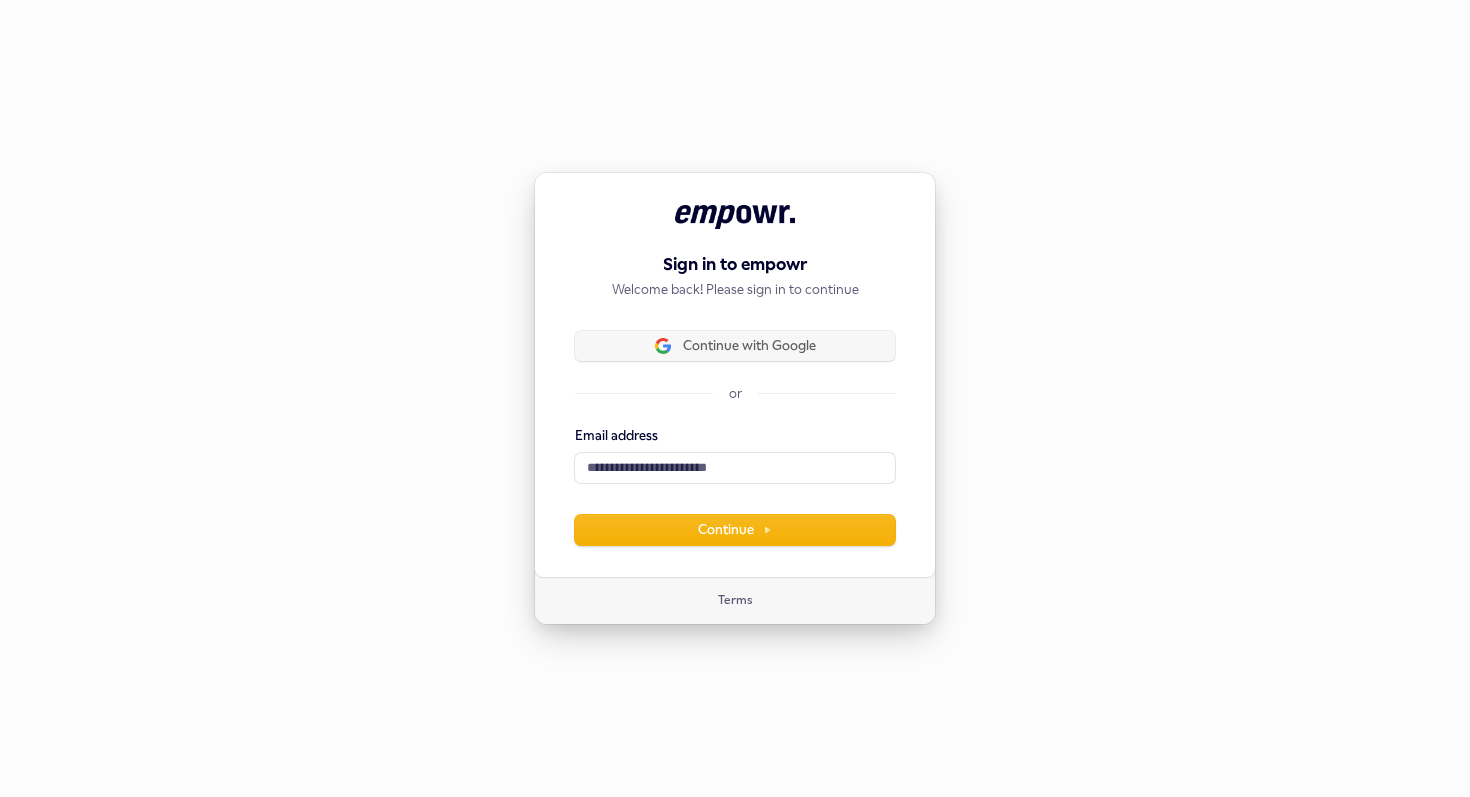 type 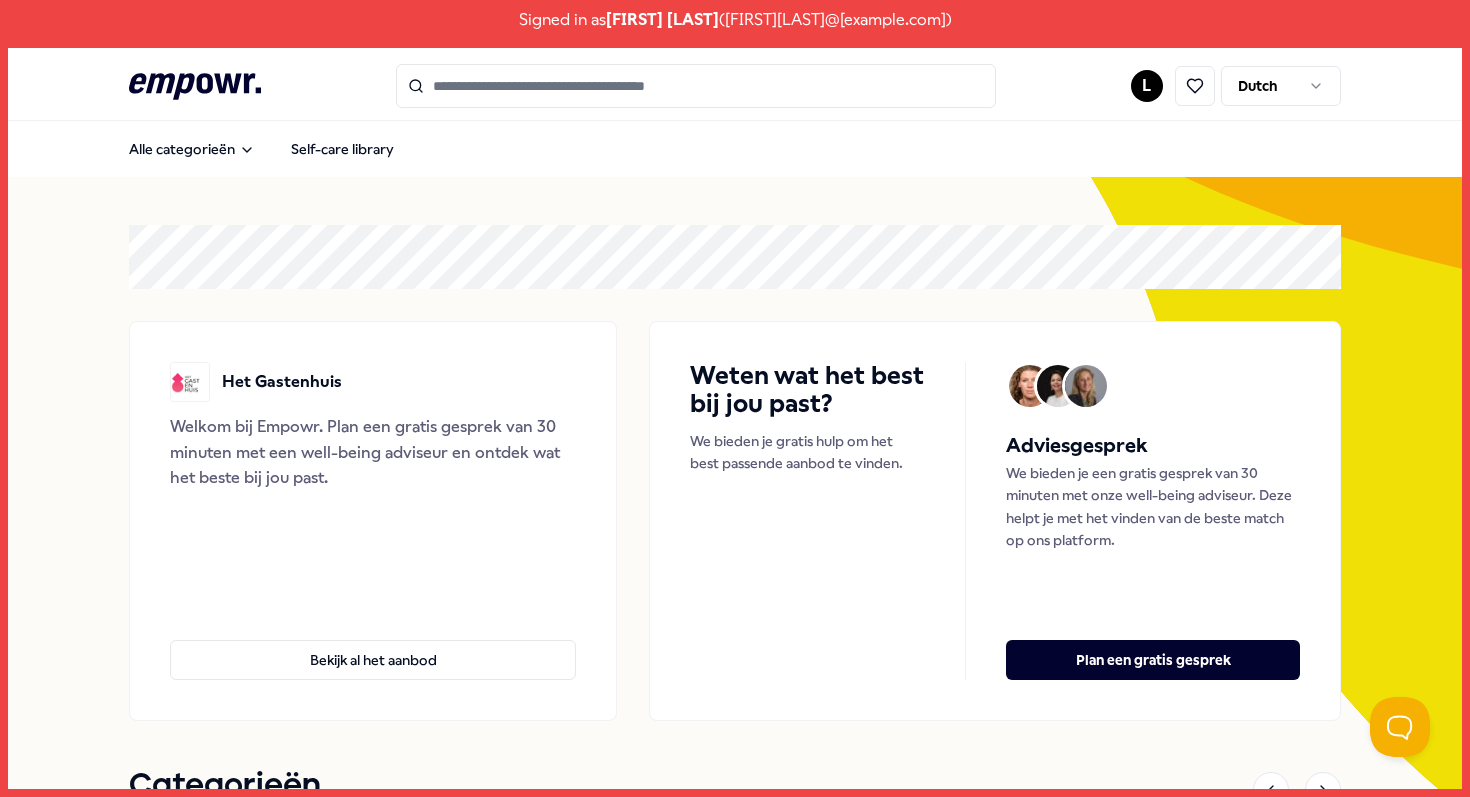 scroll, scrollTop: 0, scrollLeft: 0, axis: both 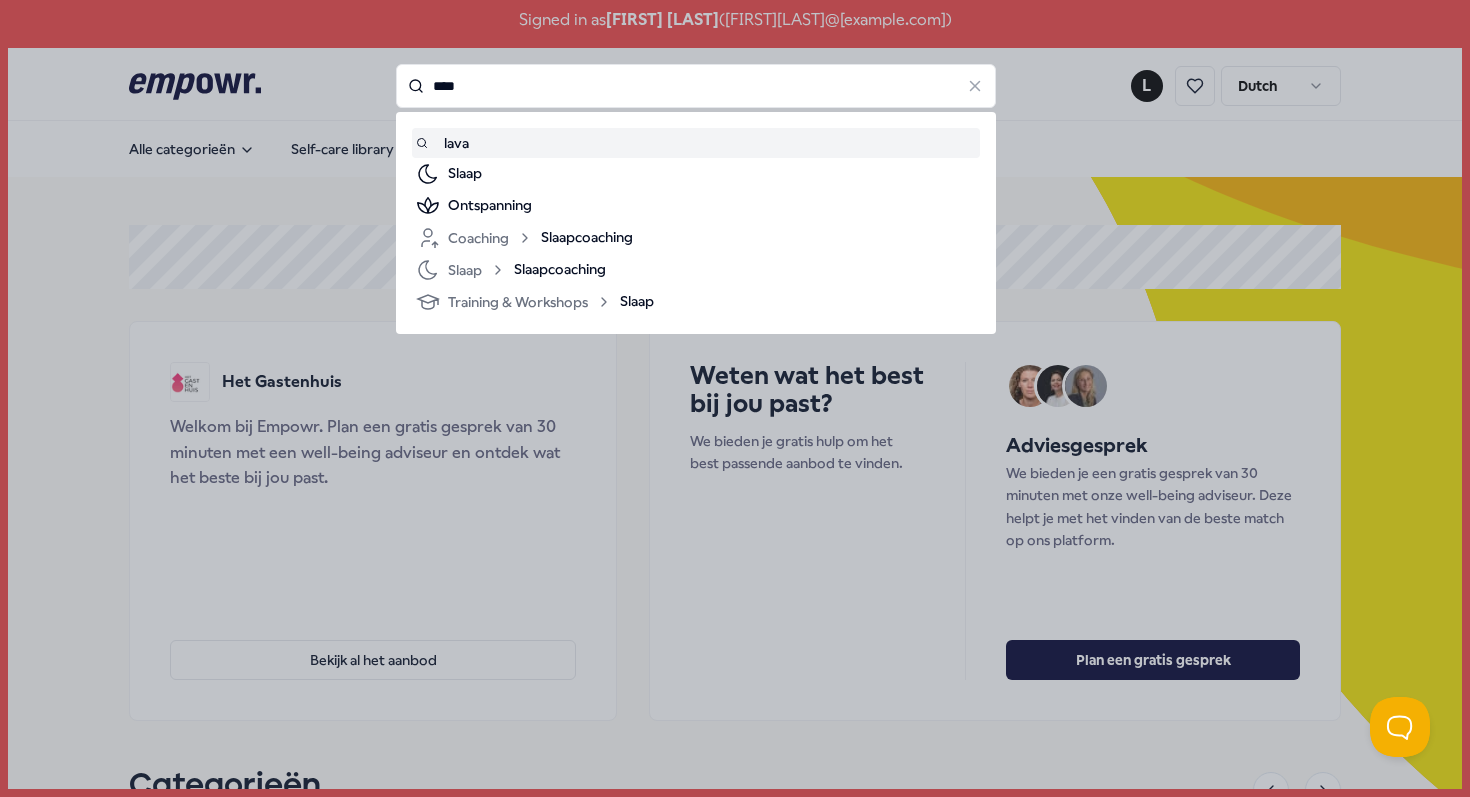 paste on "**********" 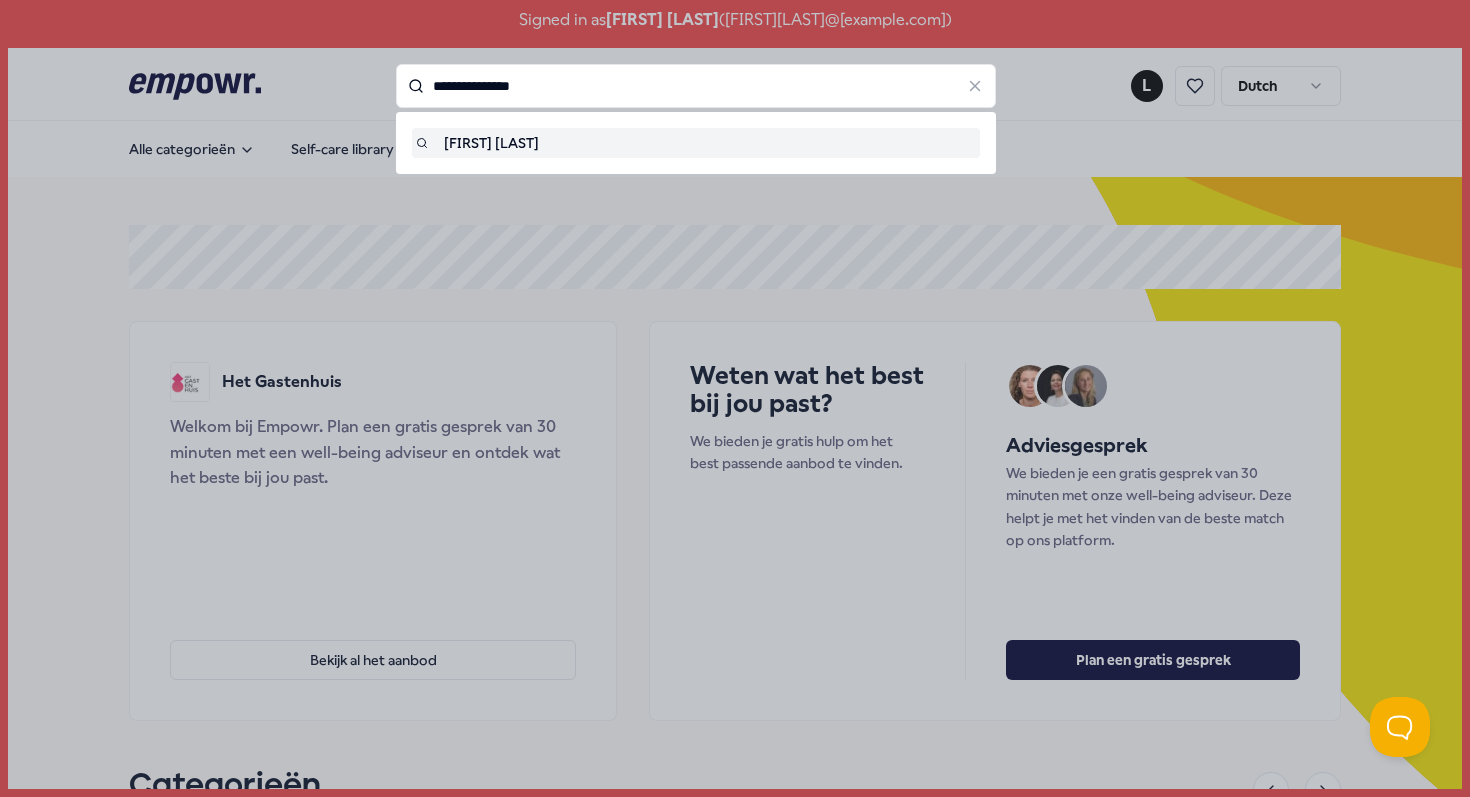 click on "[FIRST] [LAST]" at bounding box center (696, 143) 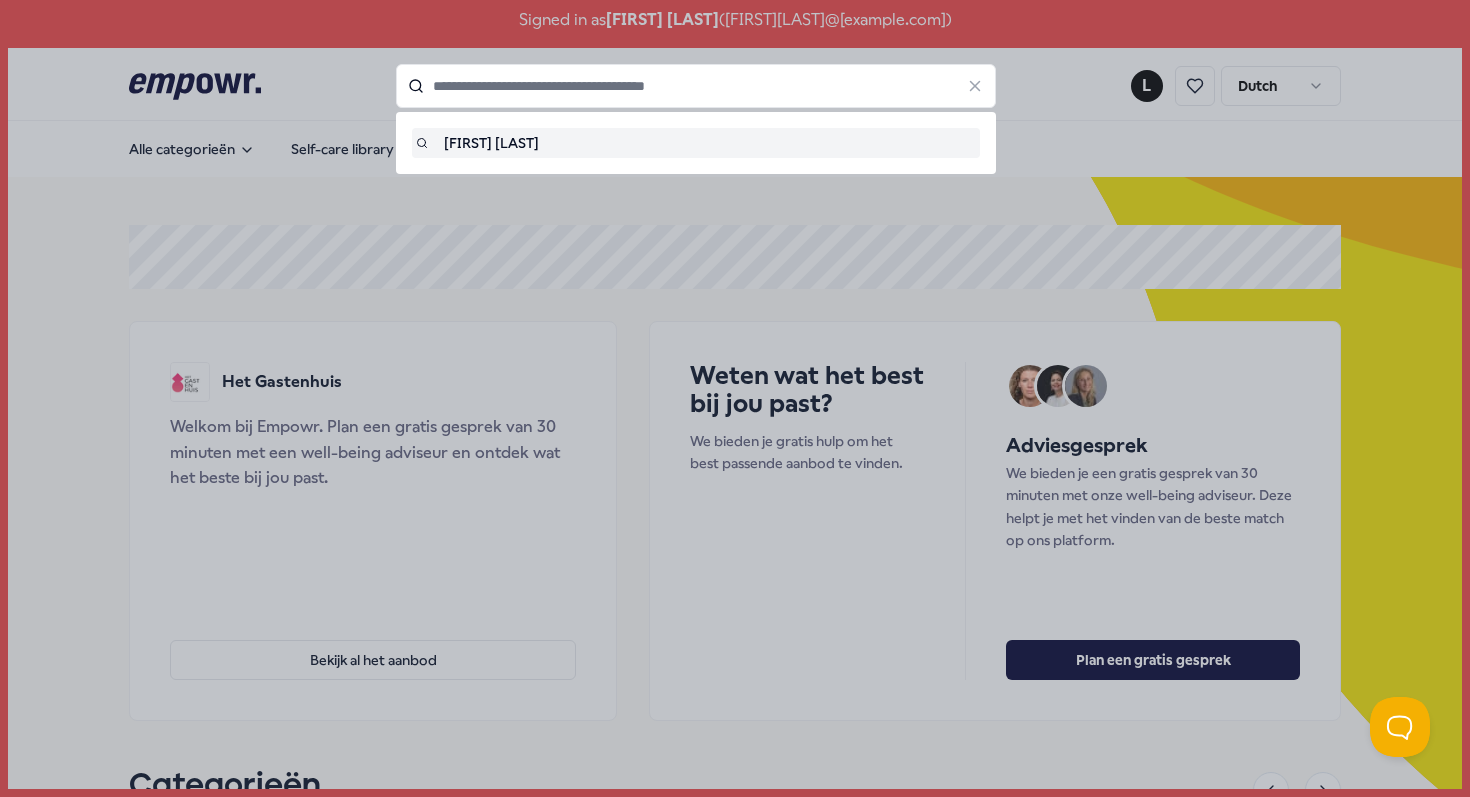 type on "**********" 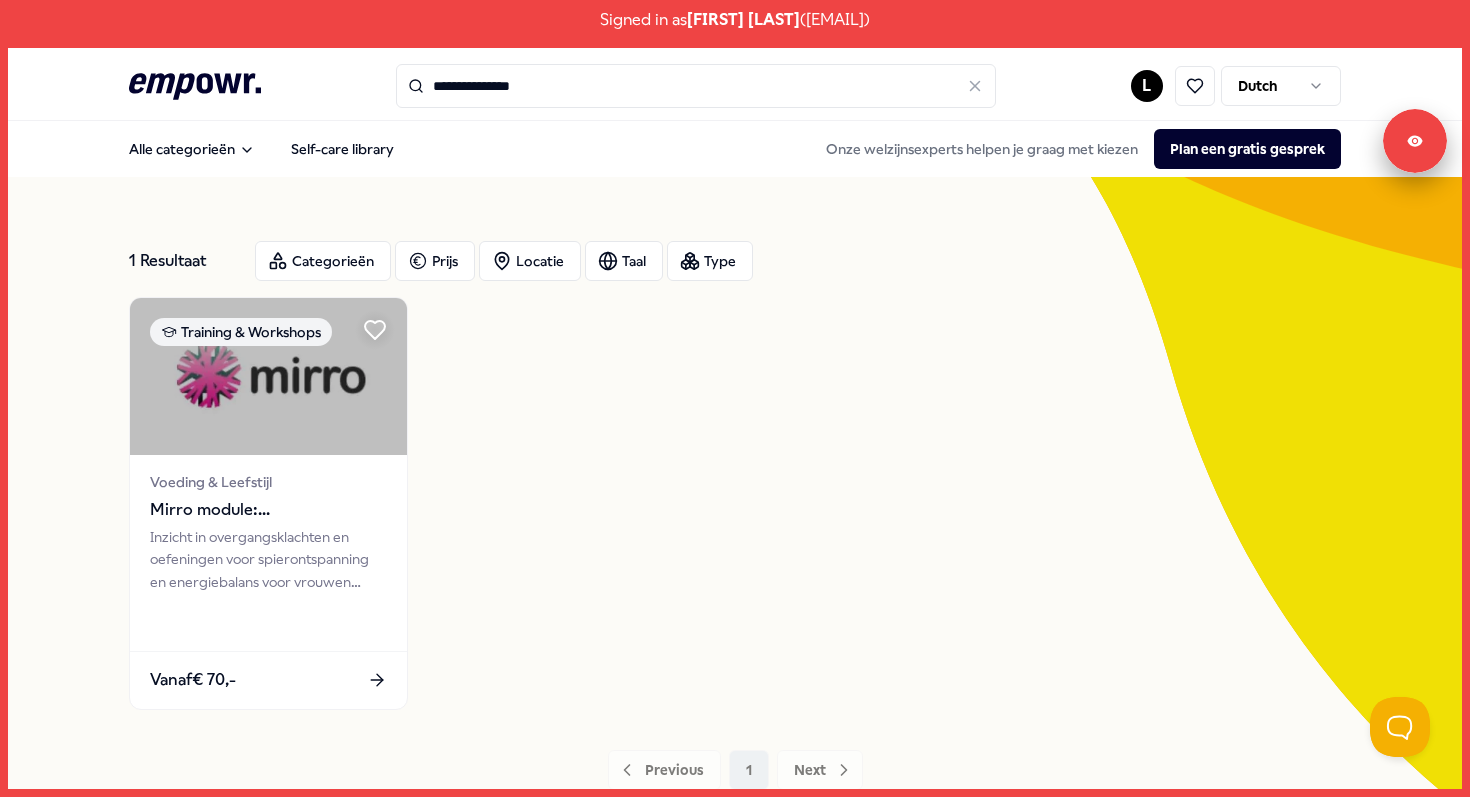 scroll, scrollTop: 0, scrollLeft: 0, axis: both 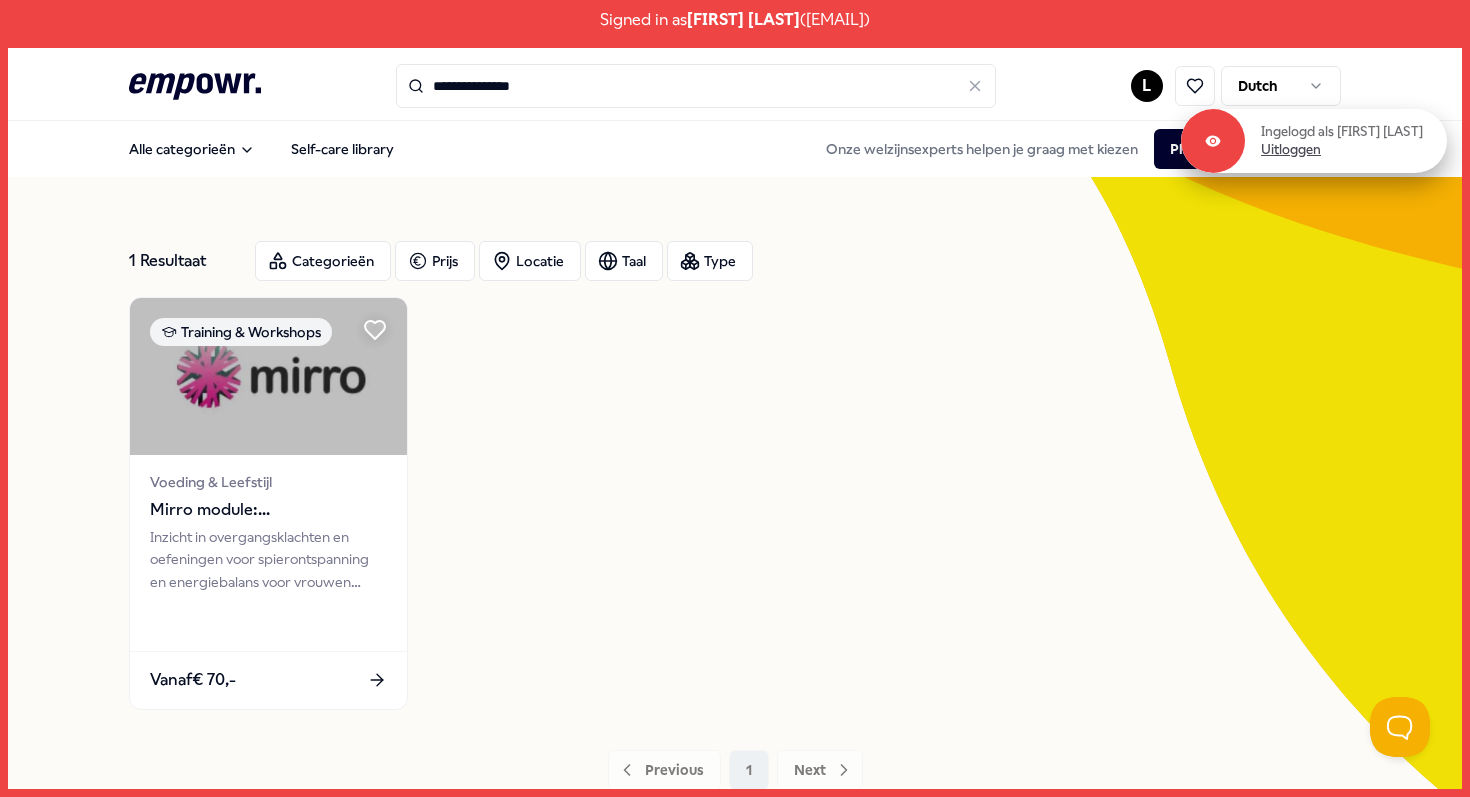 click on "Uitloggen" at bounding box center [1291, 150] 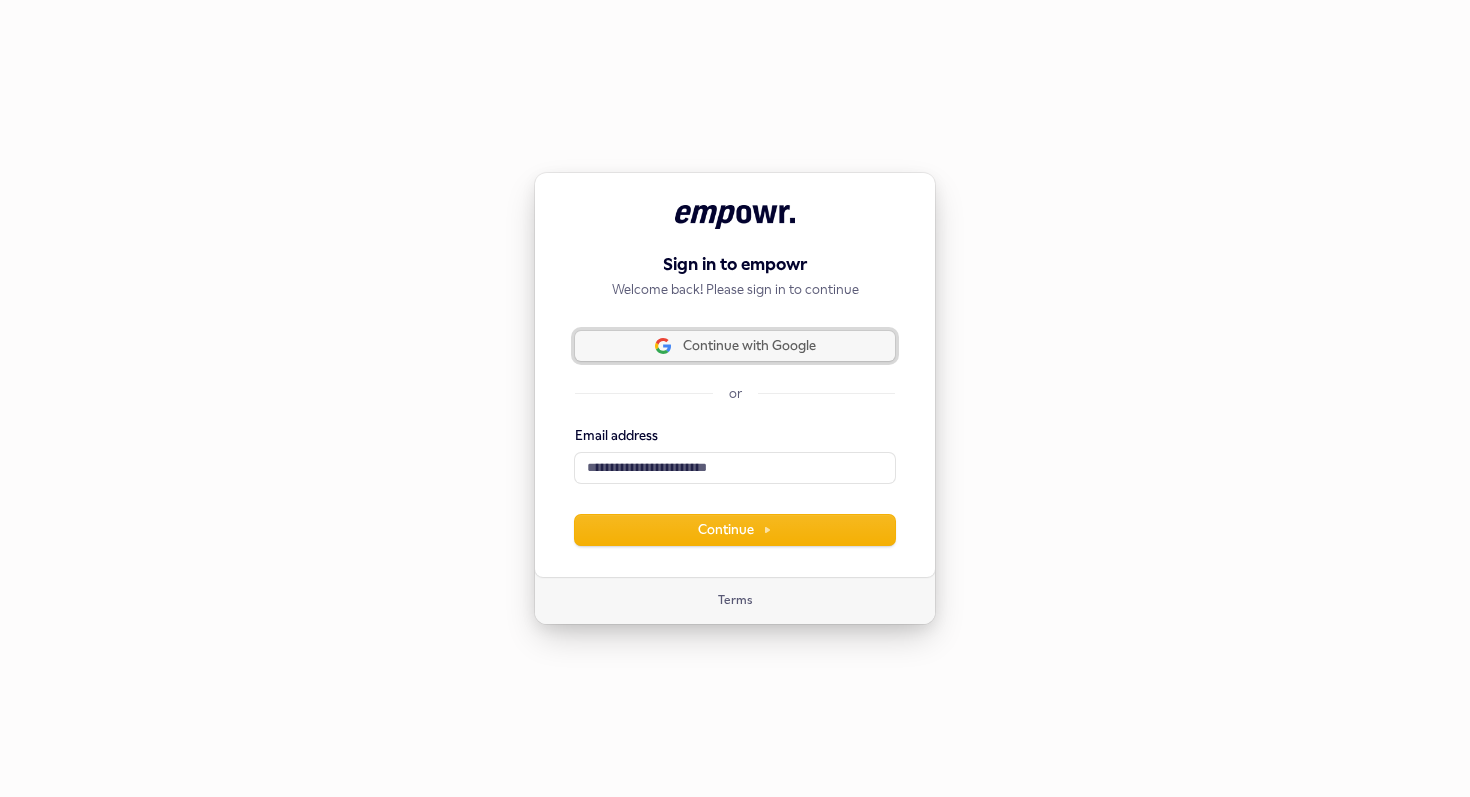 click on "Continue with Google" at bounding box center (749, 346) 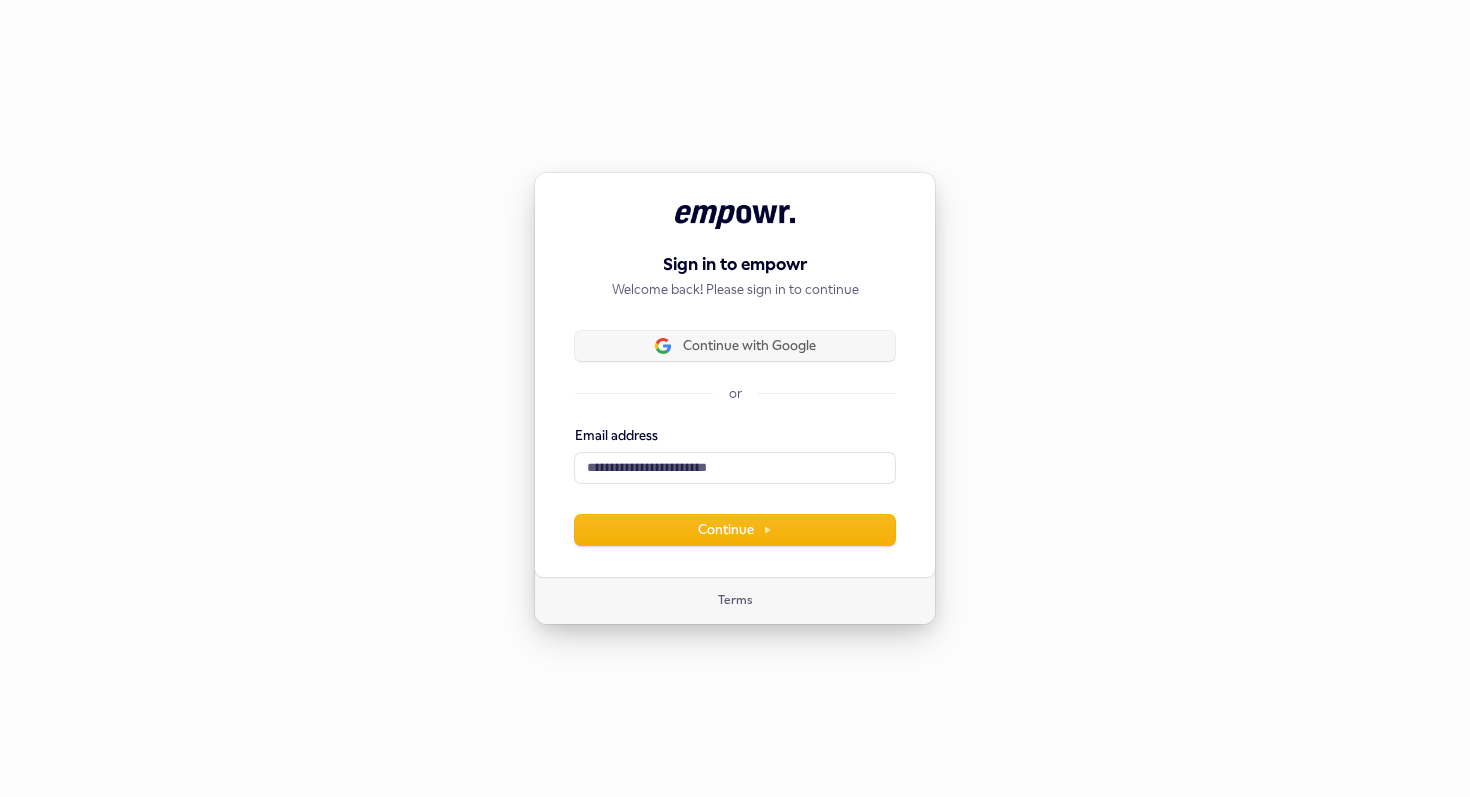 type 